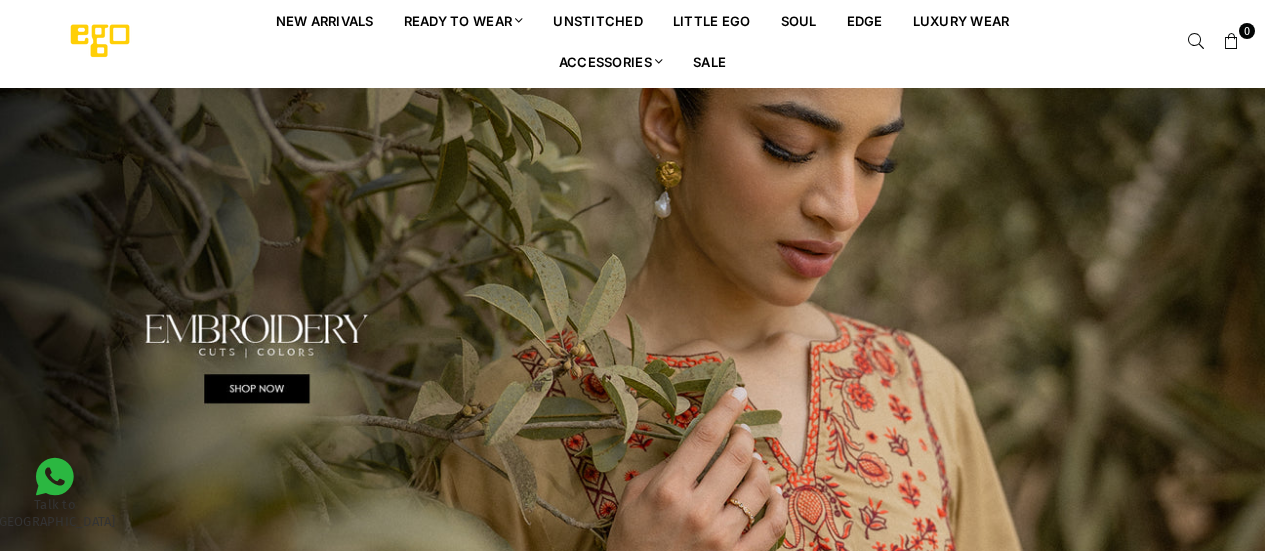scroll, scrollTop: 0, scrollLeft: 0, axis: both 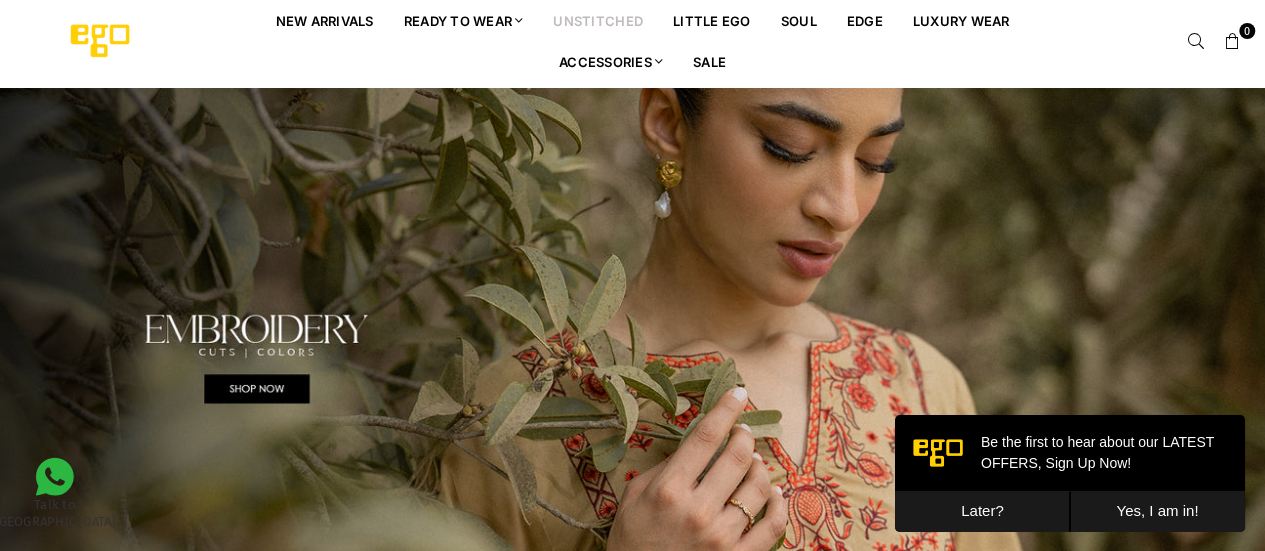 click on "unstitched" at bounding box center [598, 20] 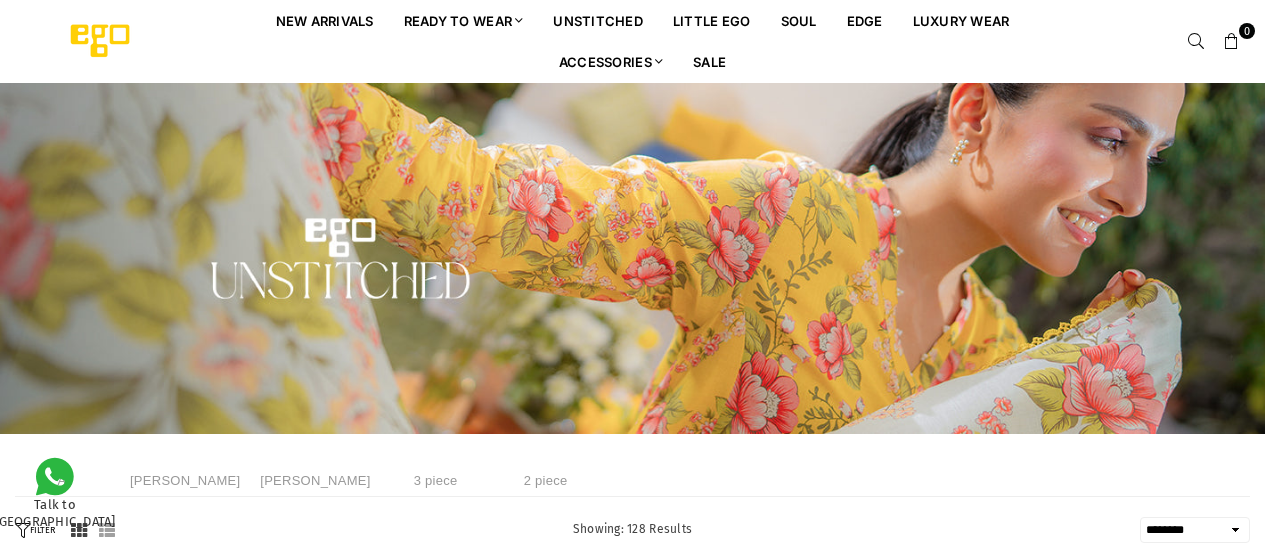 select on "******" 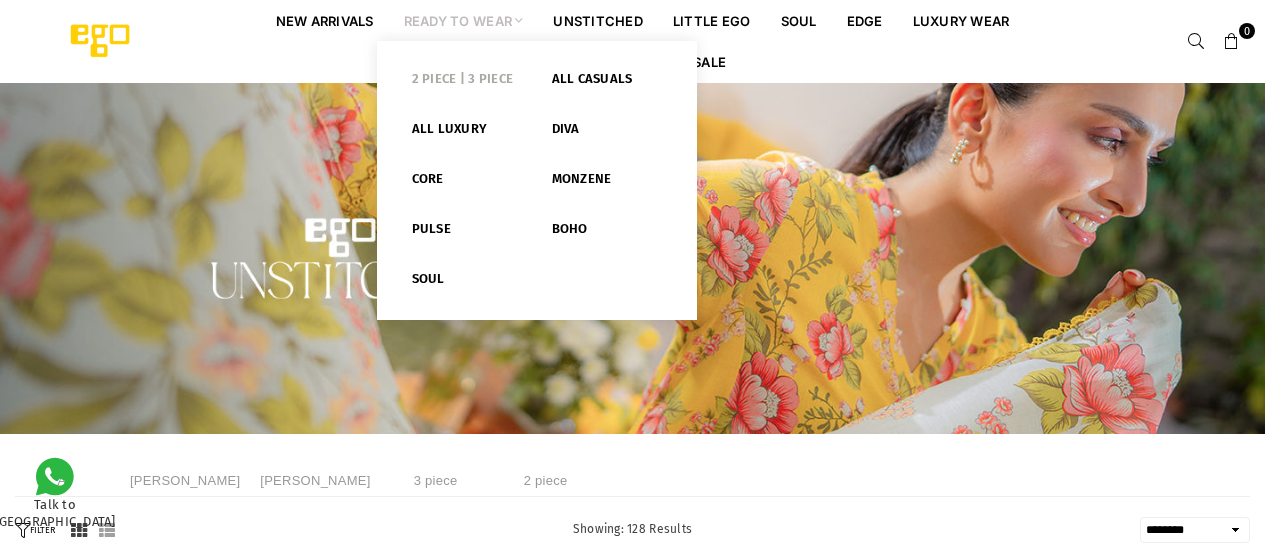 scroll, scrollTop: 0, scrollLeft: 0, axis: both 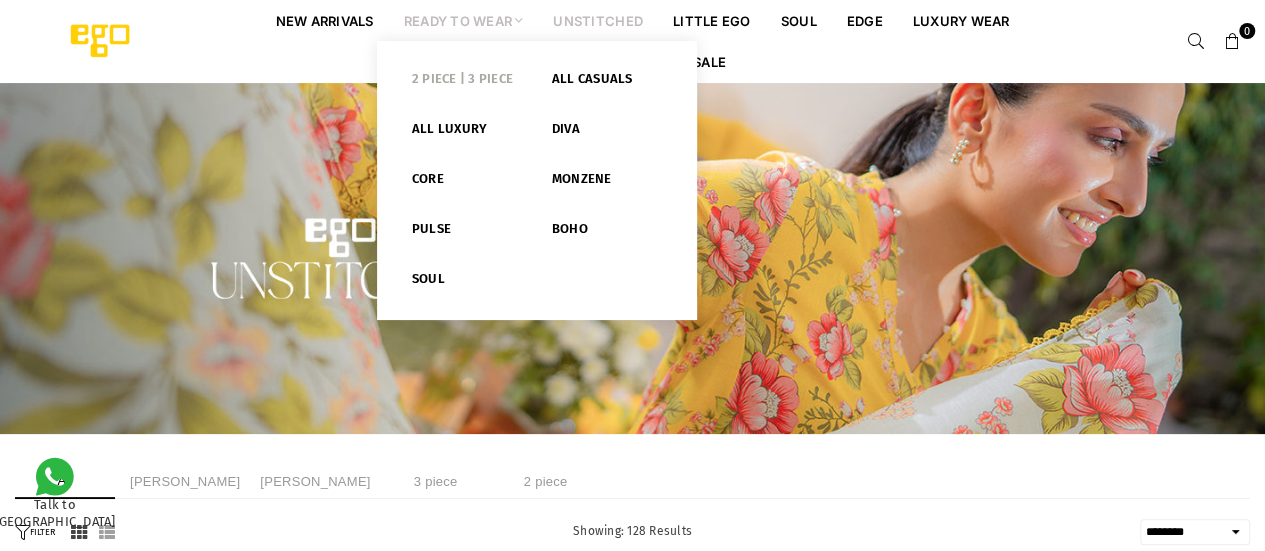 click on "2 PIECE | 3 PIECE" at bounding box center (467, 83) 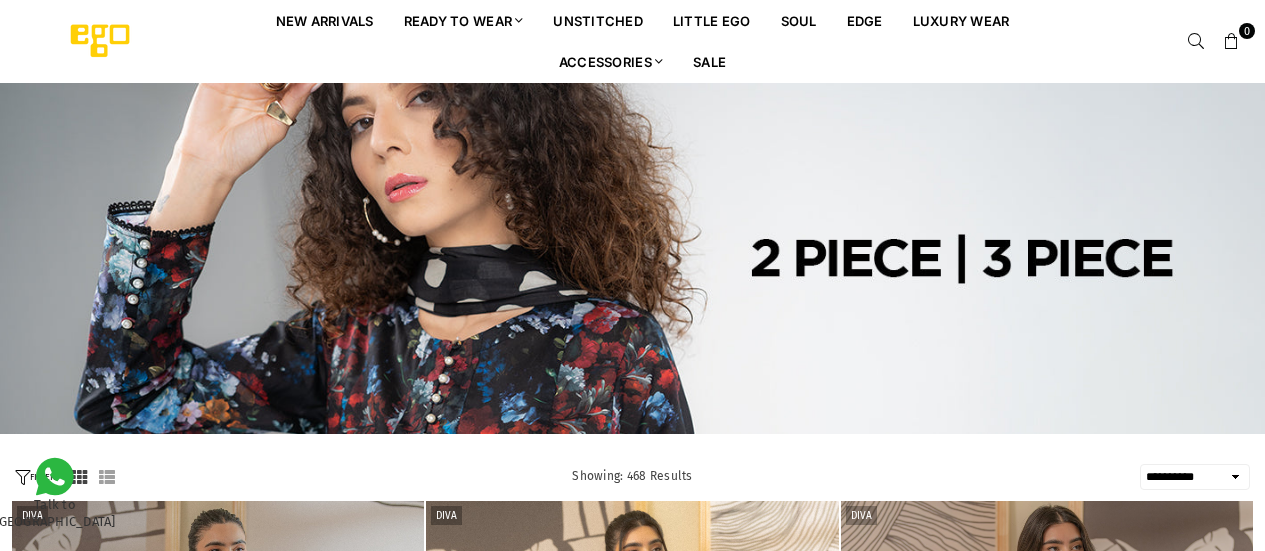 select on "**********" 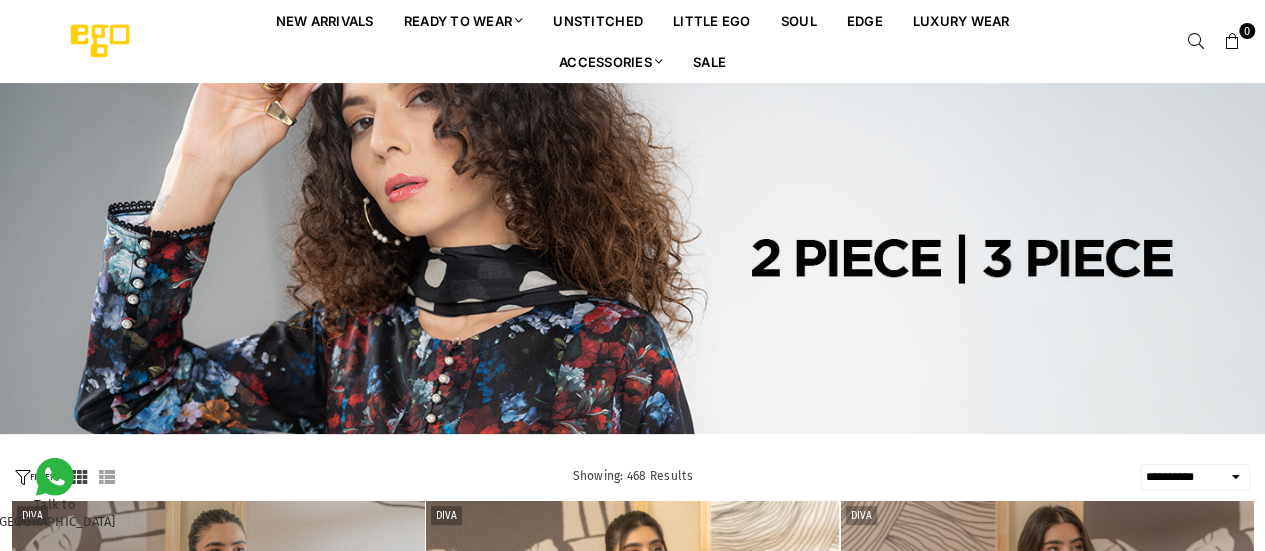 scroll, scrollTop: 0, scrollLeft: 0, axis: both 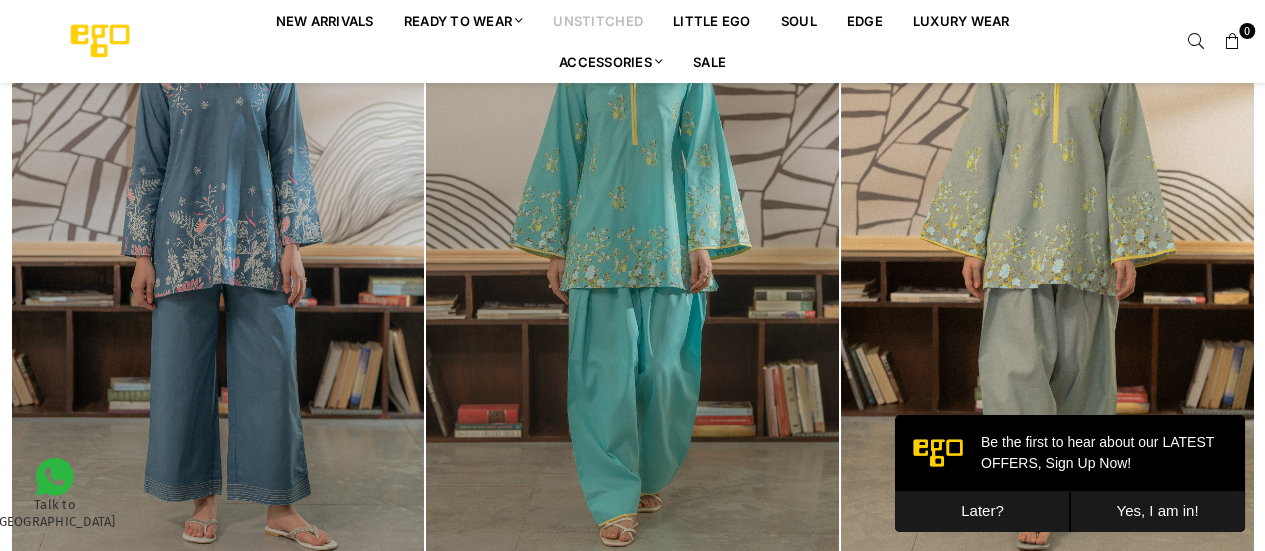 click on "unstitched" at bounding box center [598, 20] 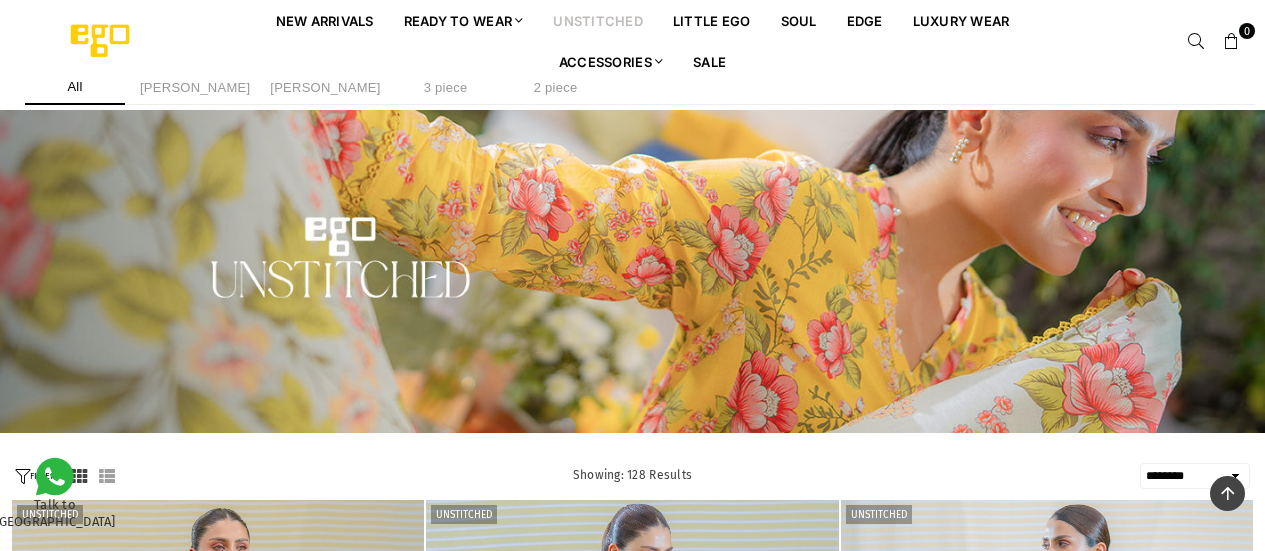 select on "******" 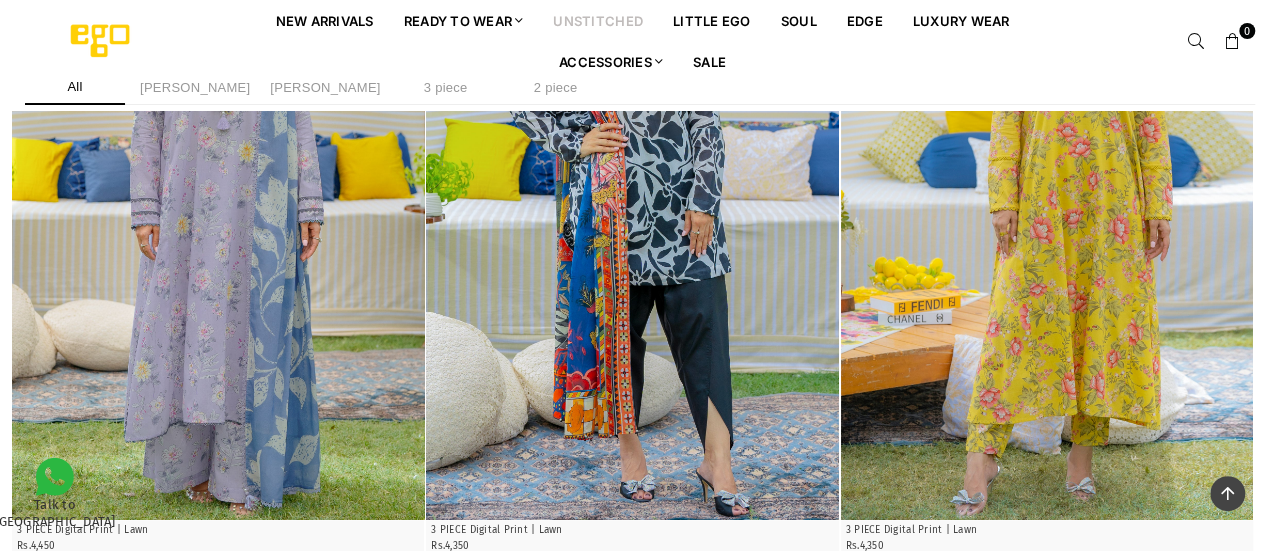 scroll, scrollTop: 0, scrollLeft: 0, axis: both 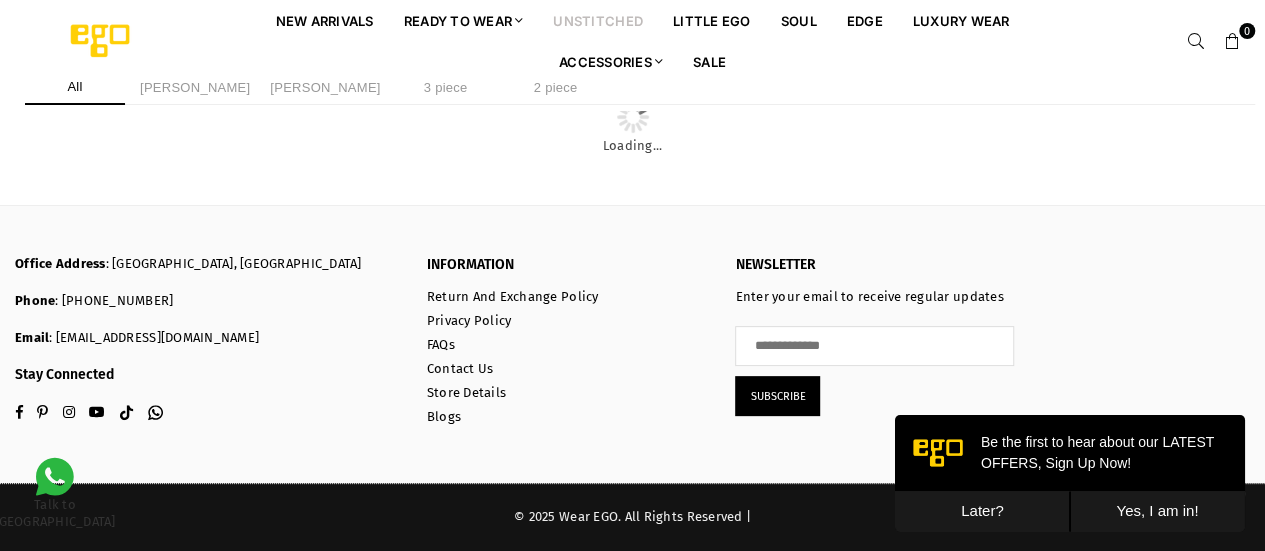 click on "Later?" at bounding box center [982, 511] 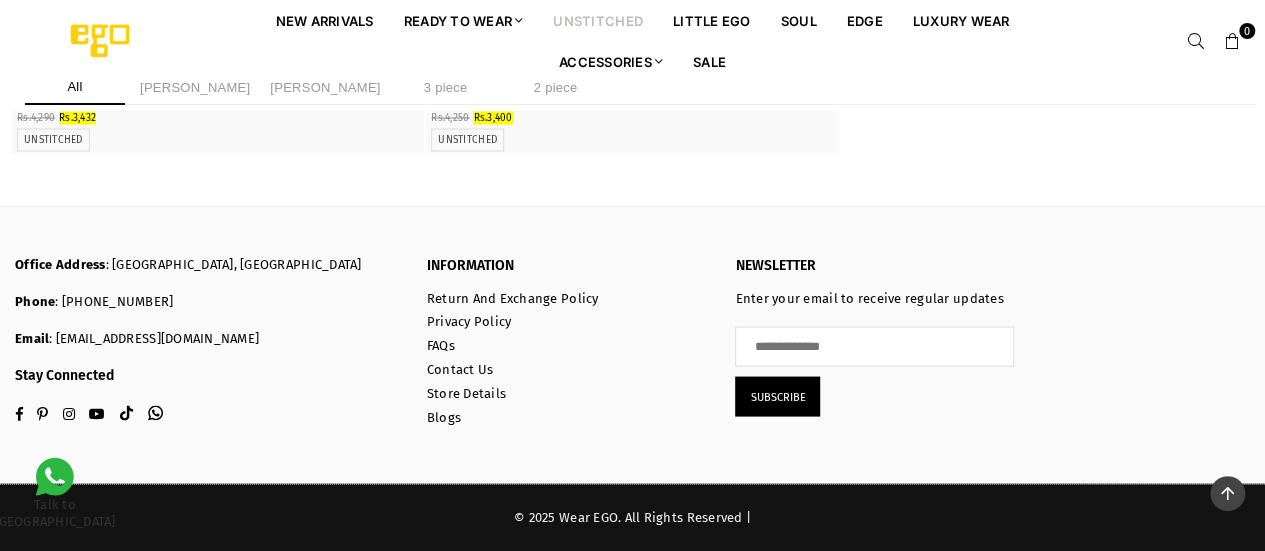 scroll, scrollTop: 29542, scrollLeft: 0, axis: vertical 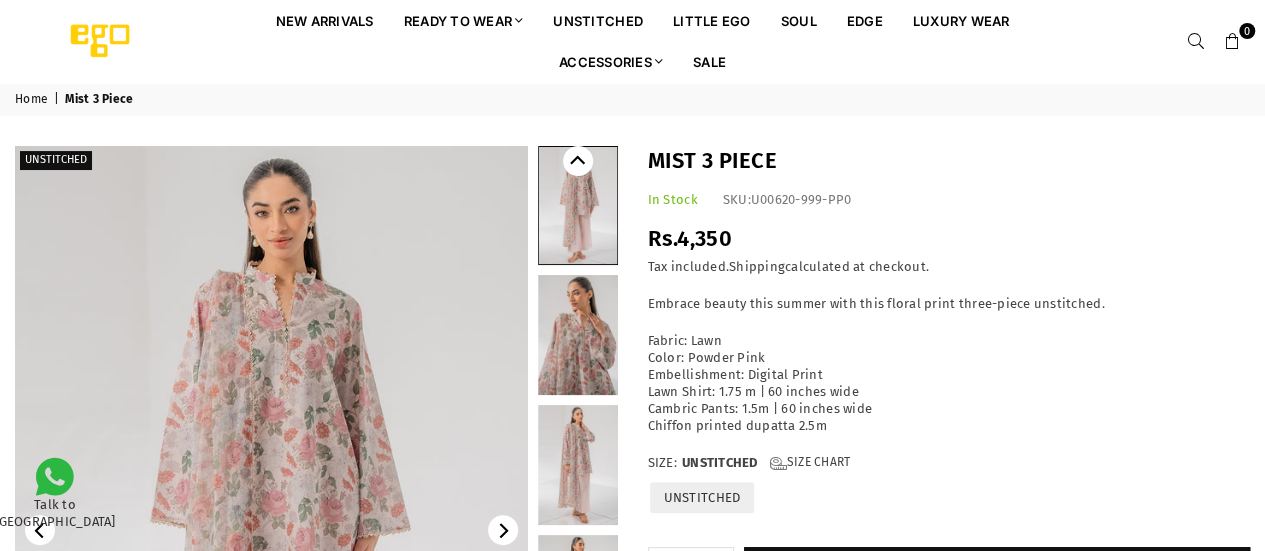 click at bounding box center [578, 335] 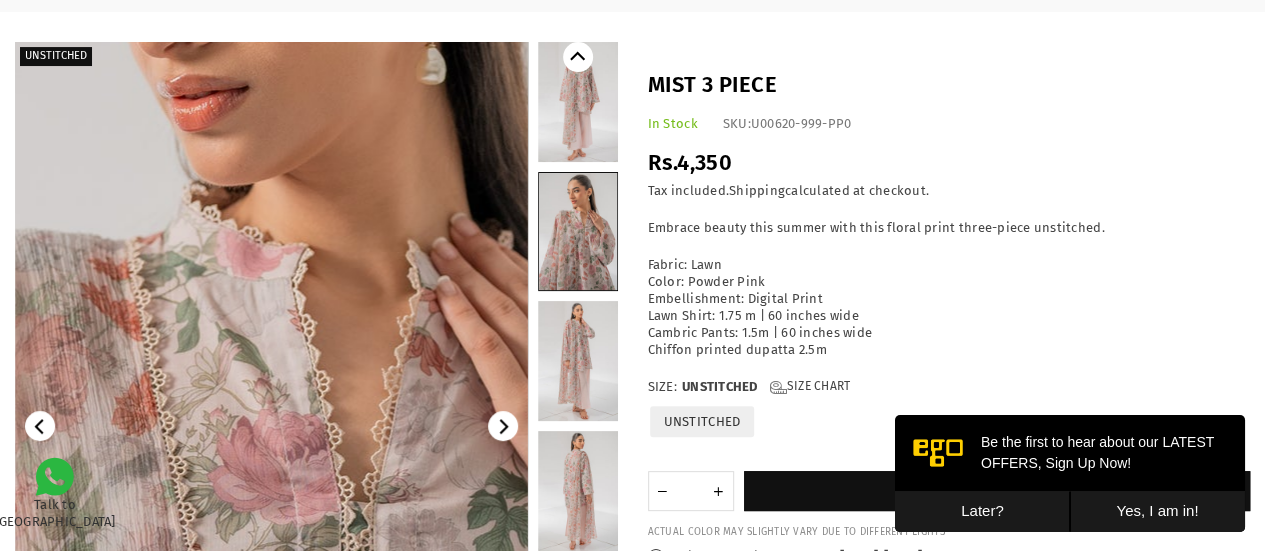 scroll, scrollTop: 0, scrollLeft: 0, axis: both 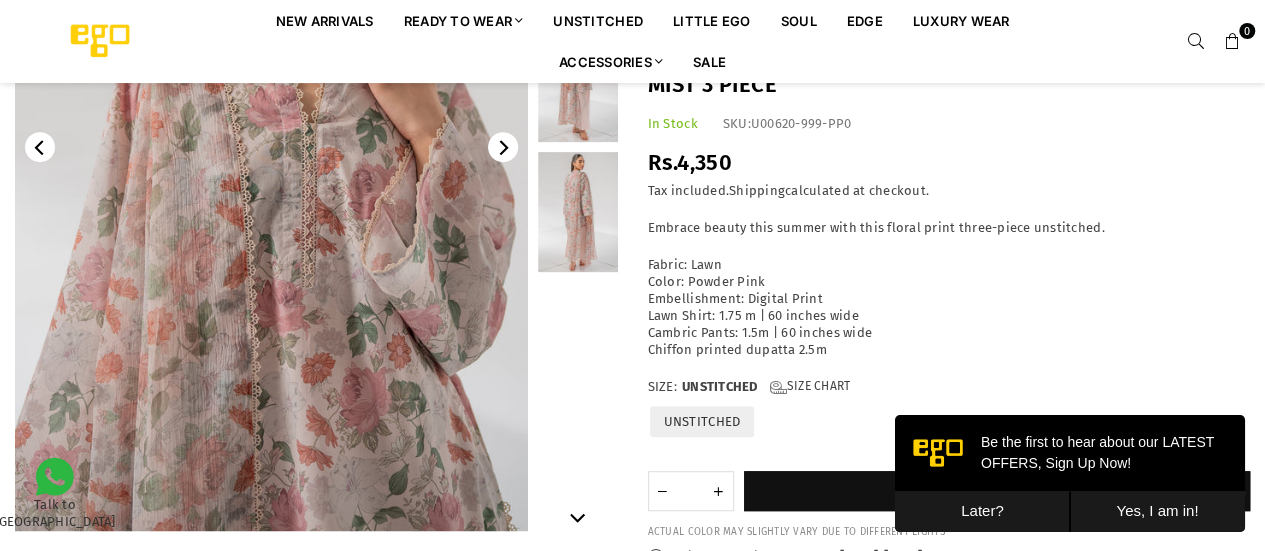 click at bounding box center [578, 212] 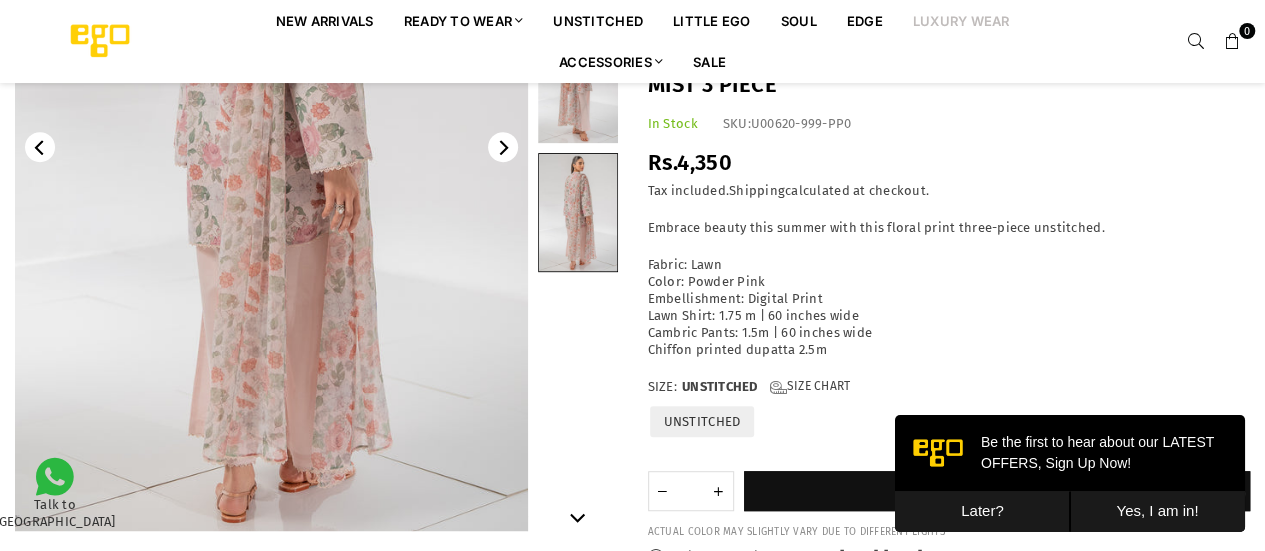 drag, startPoint x: 1140, startPoint y: 177, endPoint x: 991, endPoint y: 27, distance: 211.42612 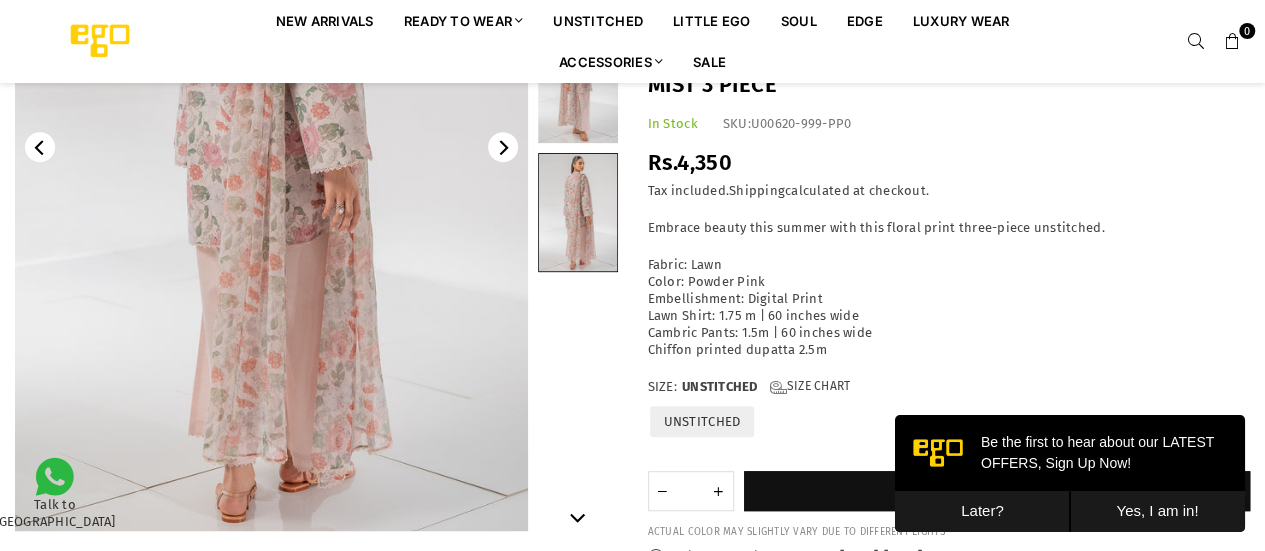 click at bounding box center [100, 41] 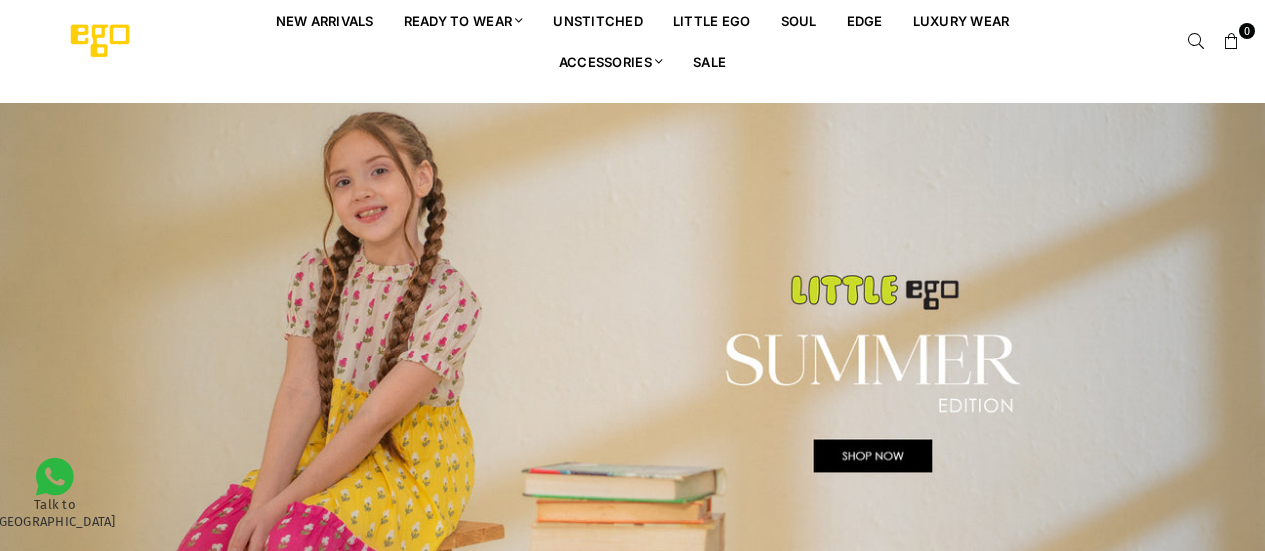scroll, scrollTop: 0, scrollLeft: 0, axis: both 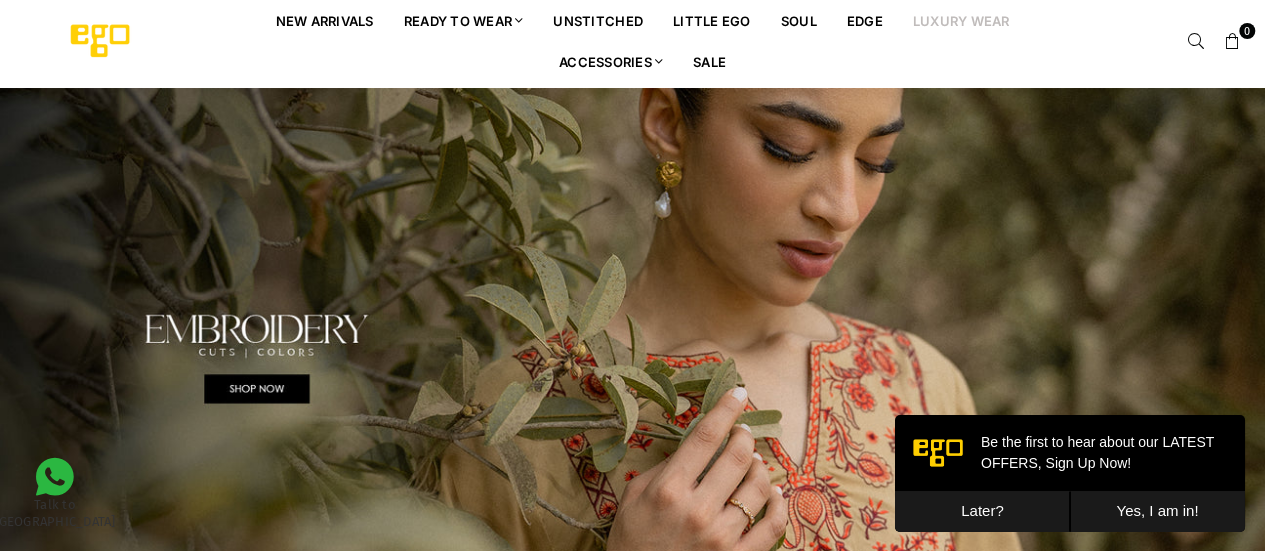 click on "Luxury Wear" at bounding box center [961, 20] 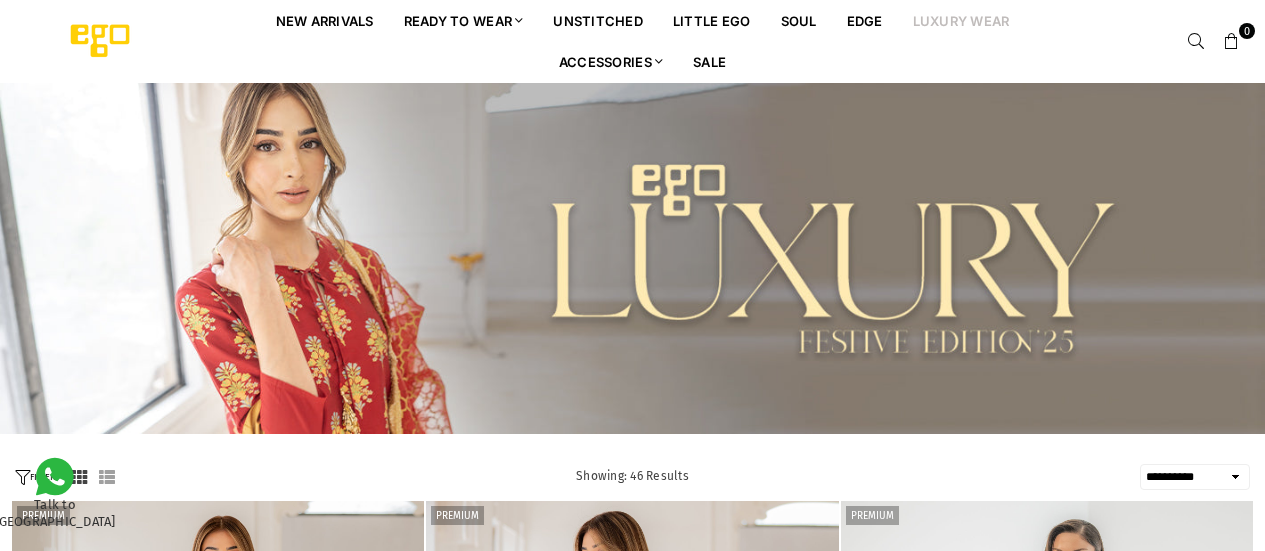select on "**********" 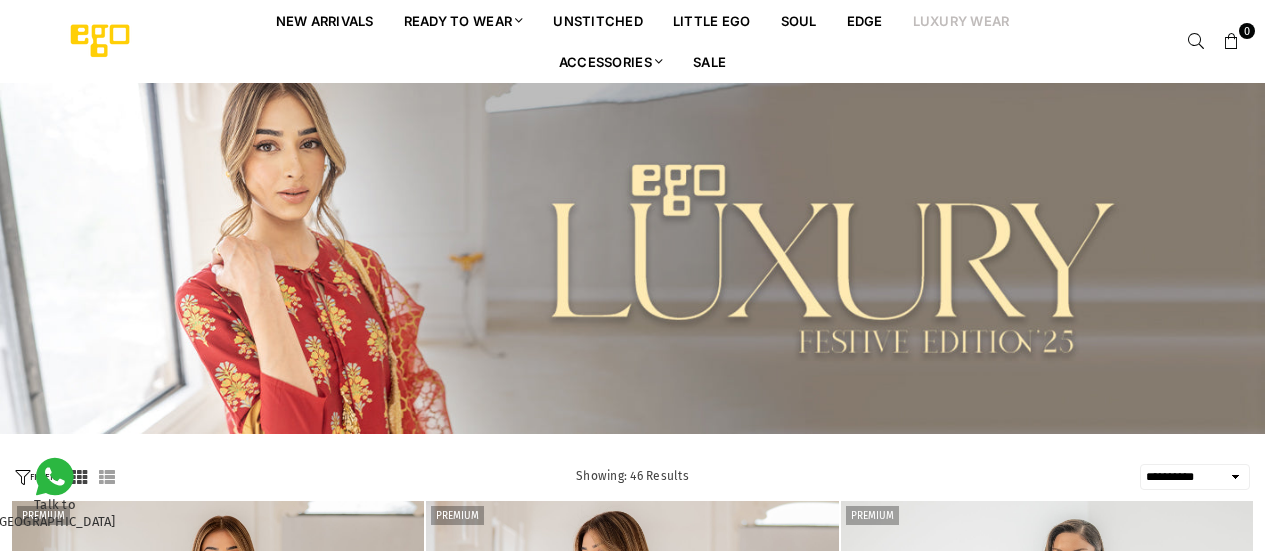 scroll, scrollTop: 0, scrollLeft: 0, axis: both 